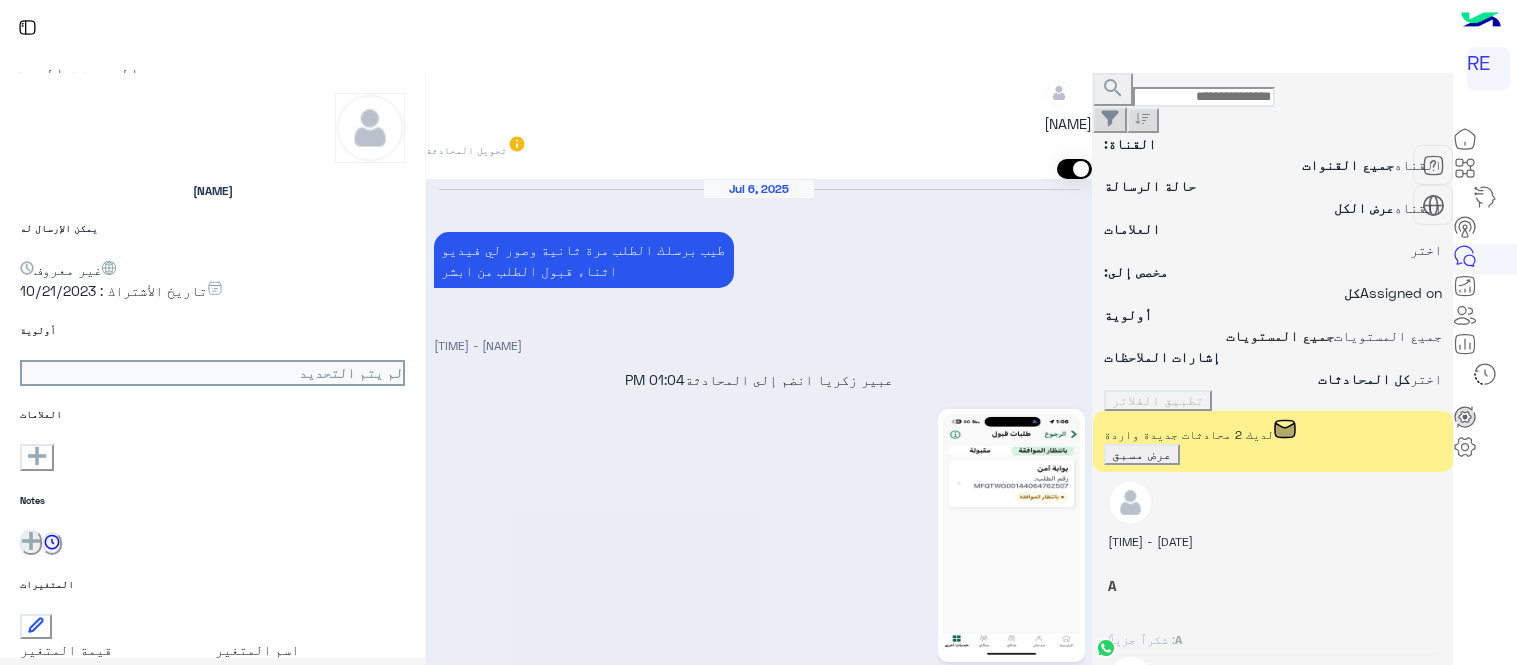 scroll, scrollTop: 0, scrollLeft: 0, axis: both 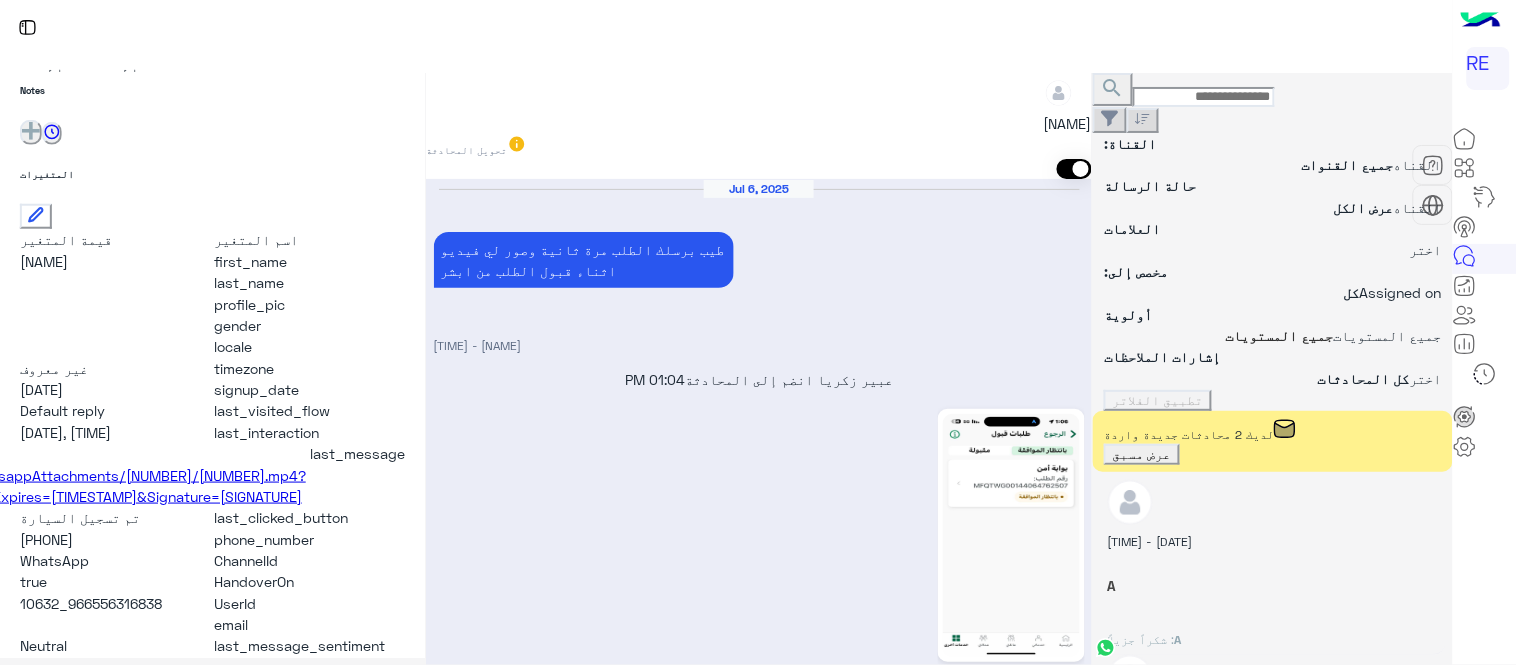 click on "إعادة تحميل" at bounding box center [1451, 1017] 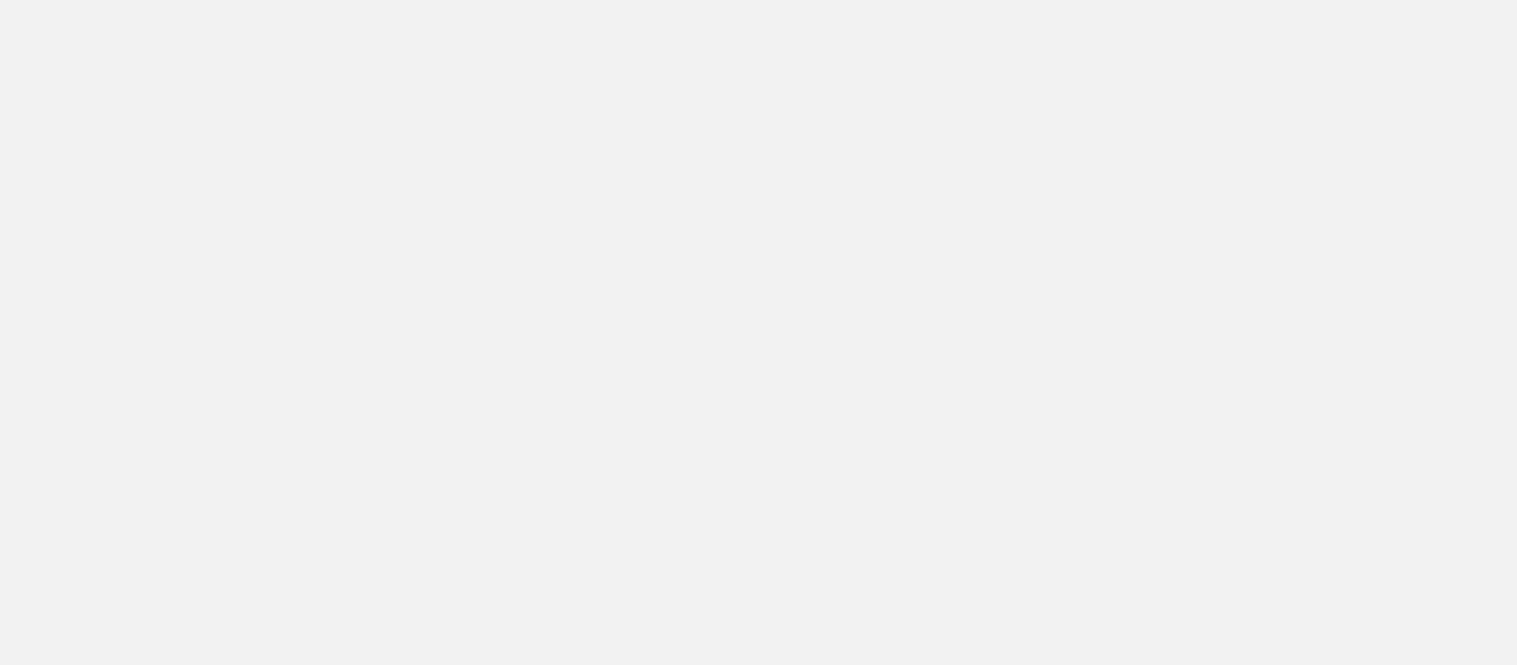 scroll, scrollTop: 0, scrollLeft: 0, axis: both 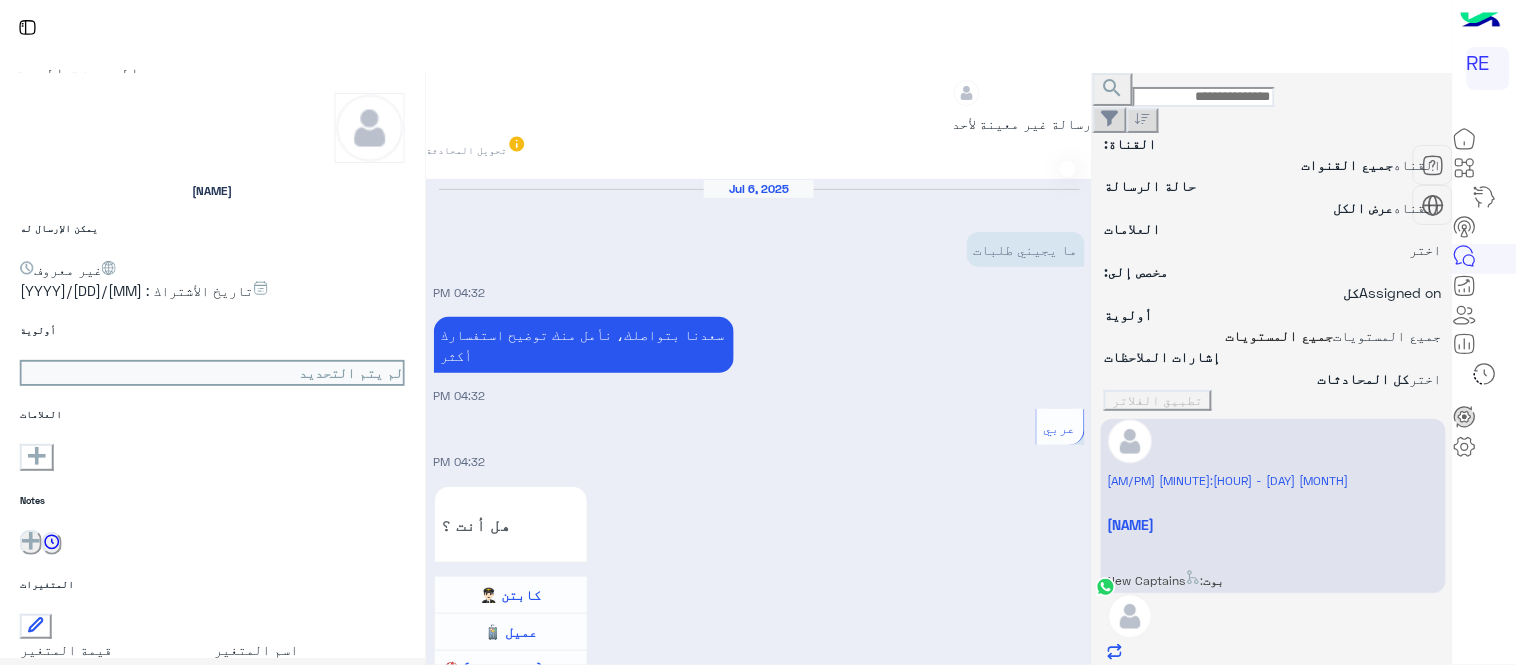 click on "×" at bounding box center (1477, 1111) 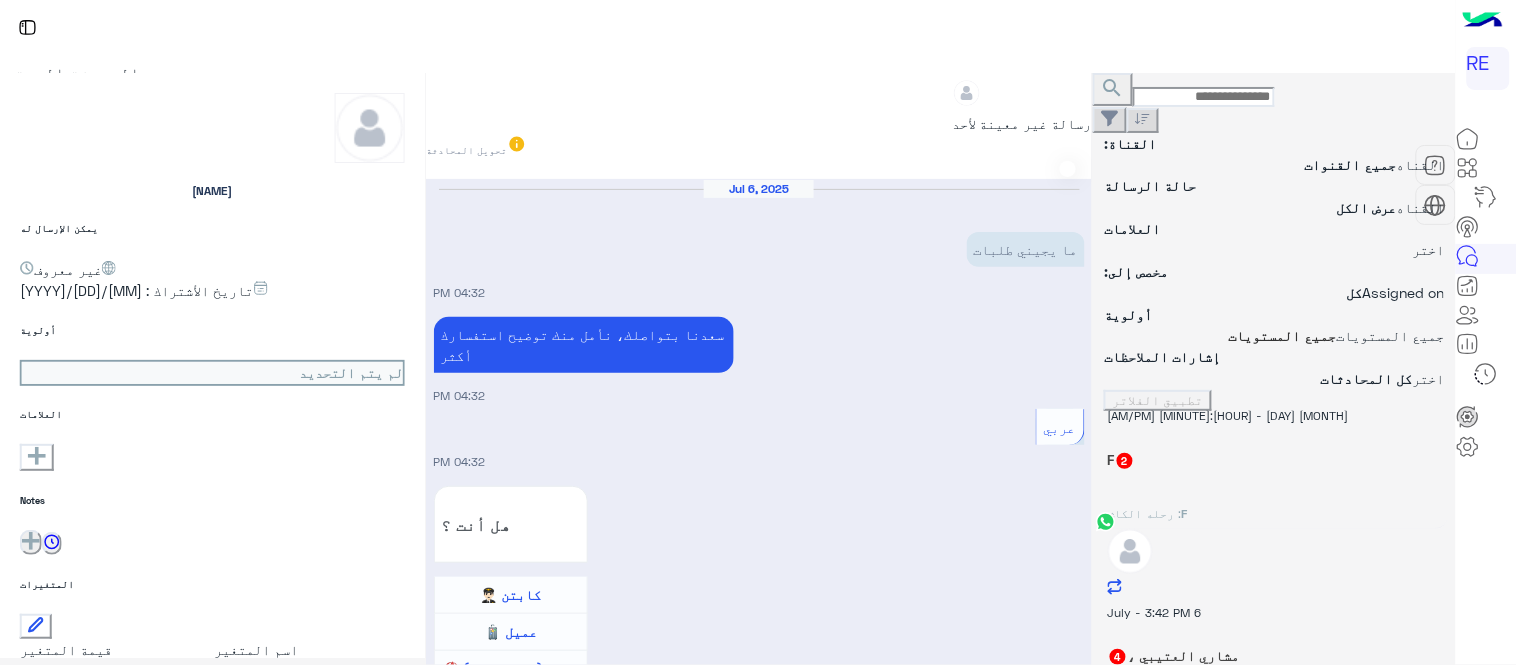scroll, scrollTop: 0, scrollLeft: 0, axis: both 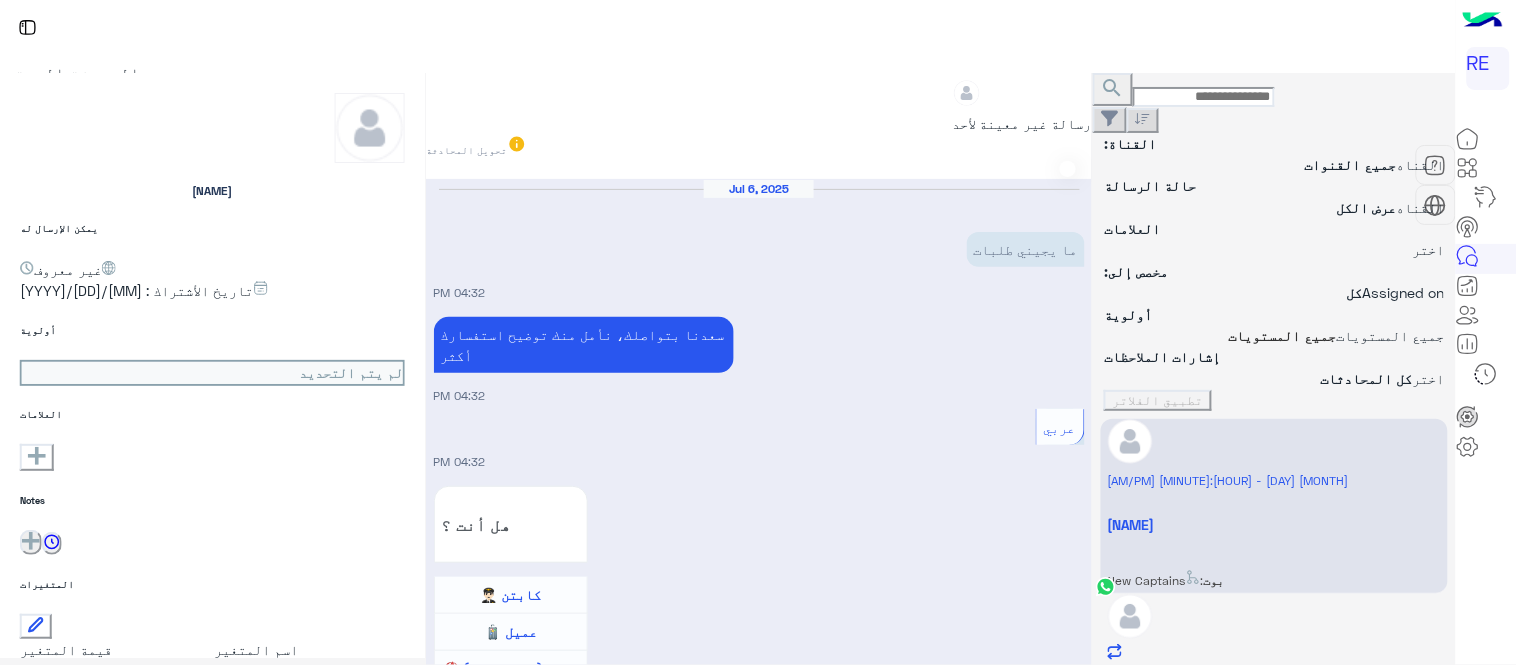 click on "[NAME] , [NUMBER]" at bounding box center [1274, 524] 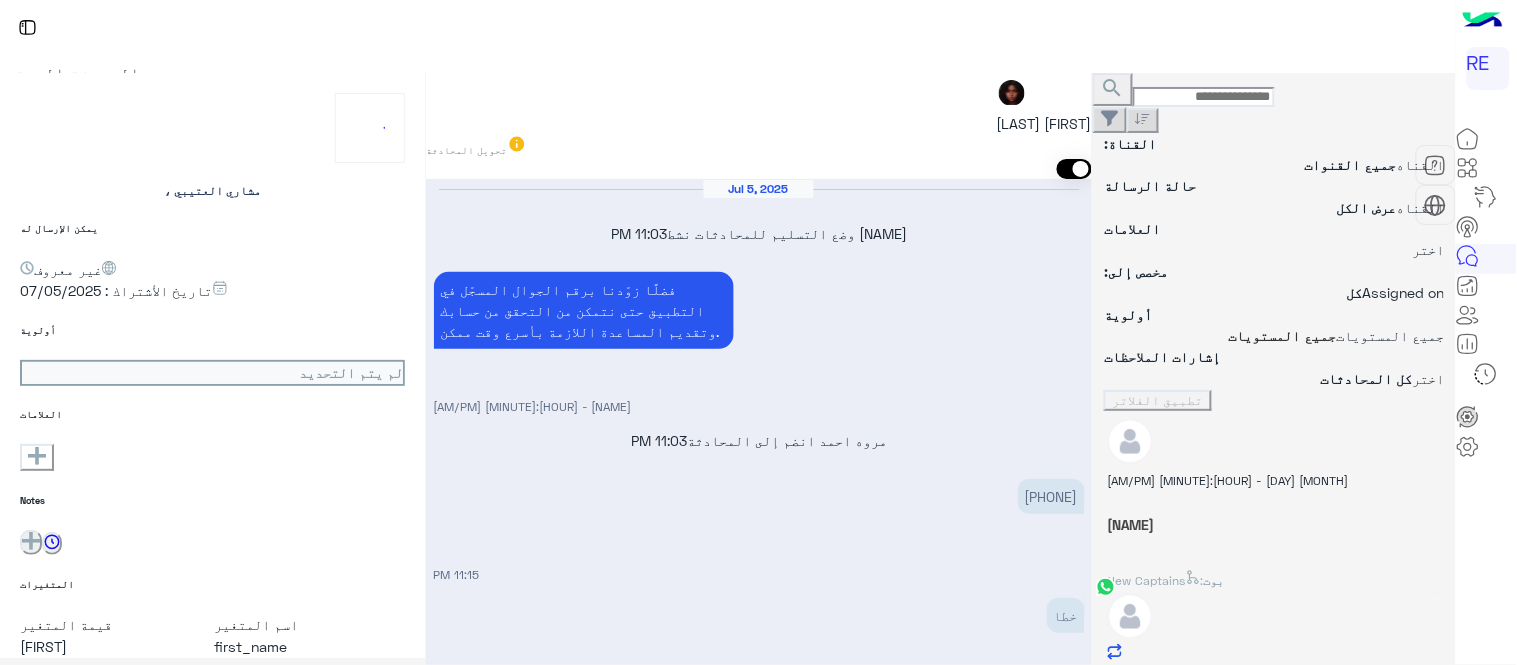 scroll, scrollTop: 535, scrollLeft: 0, axis: vertical 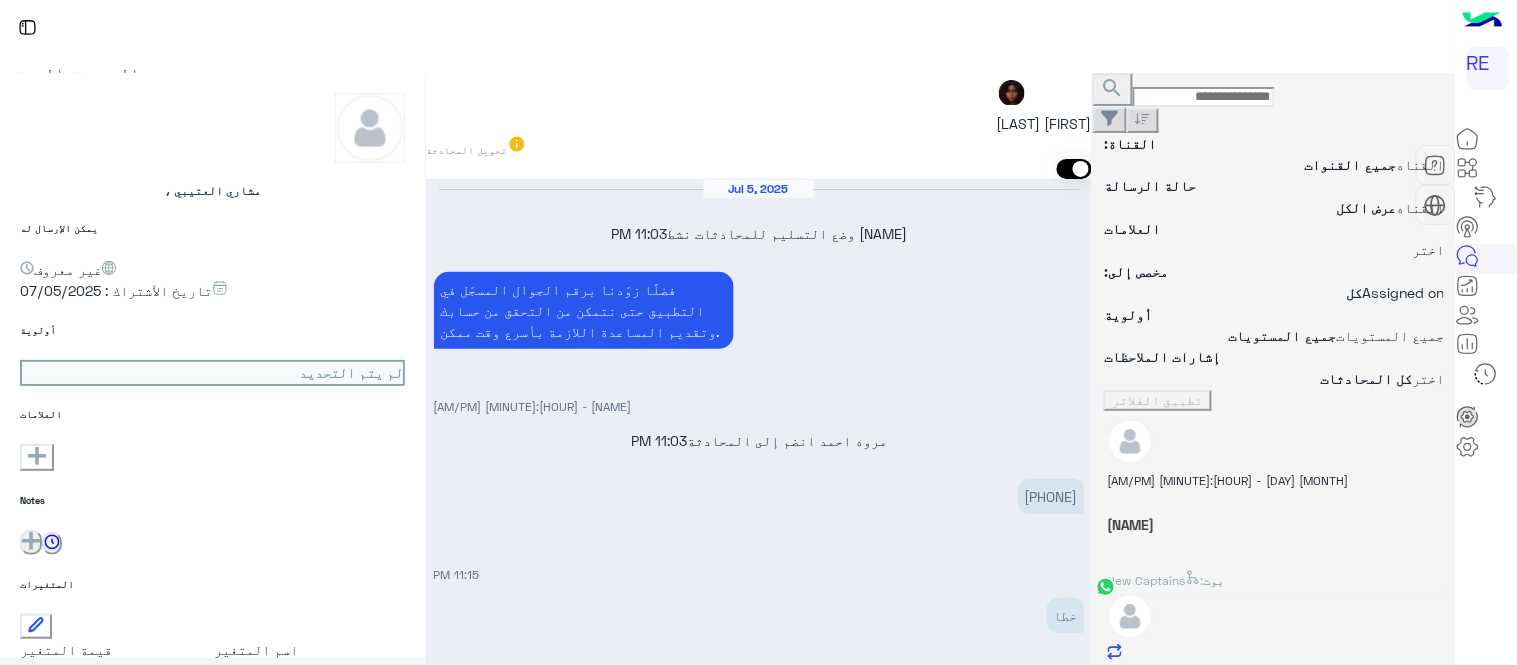 drag, startPoint x: 432, startPoint y: 475, endPoint x: 436, endPoint y: 455, distance: 20.396078 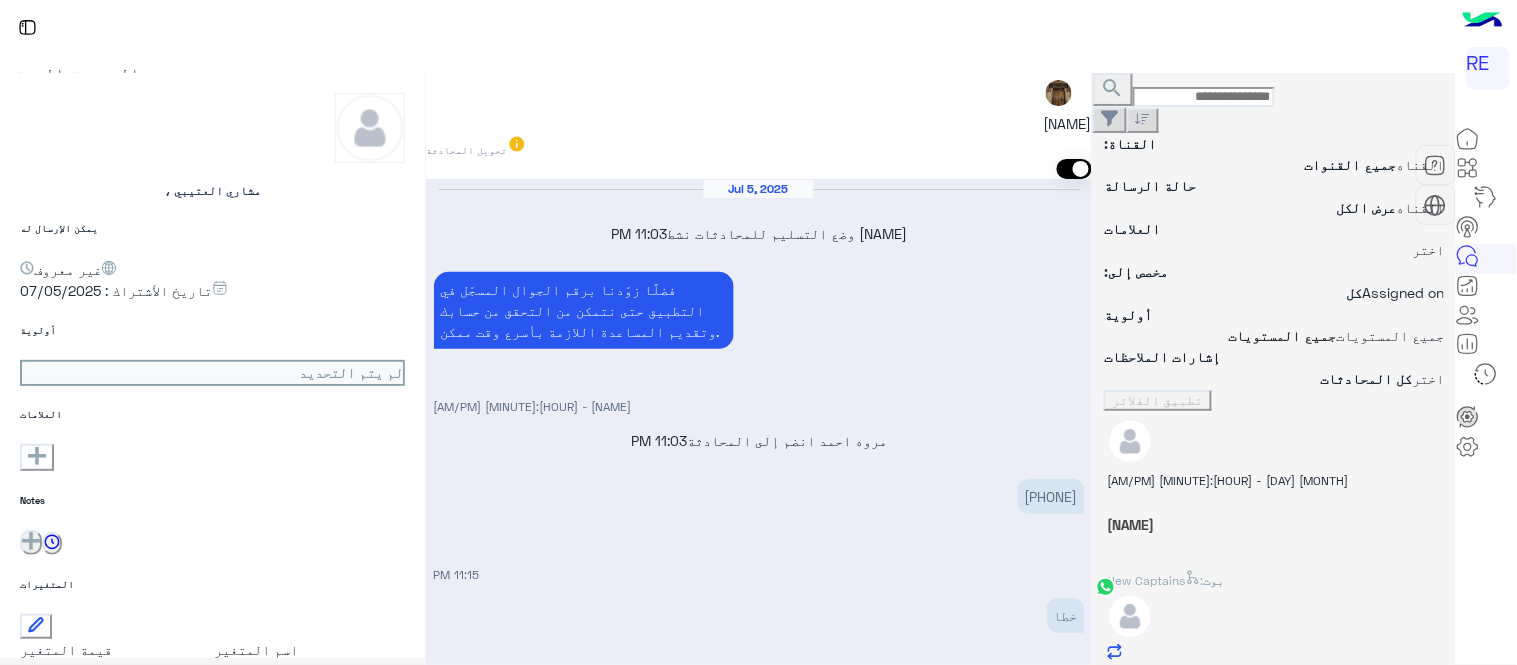 scroll, scrollTop: 920, scrollLeft: 0, axis: vertical 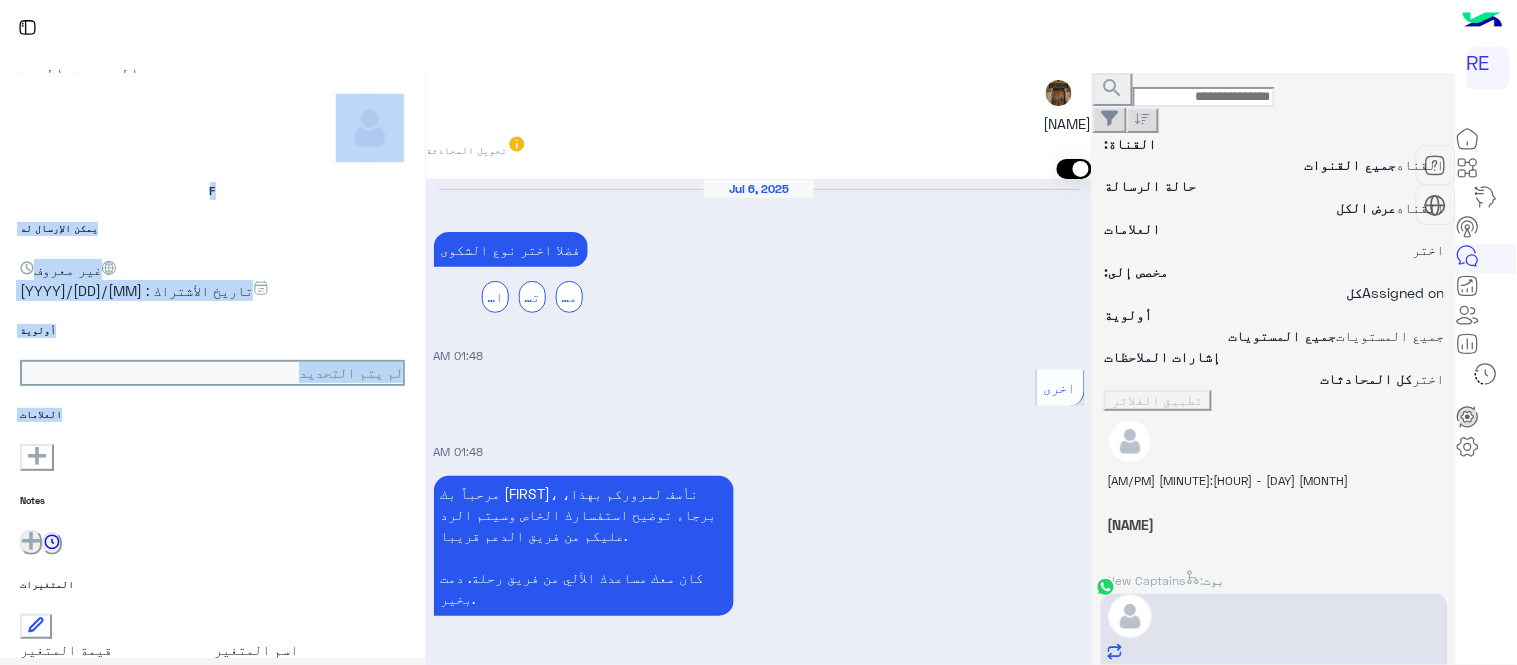 drag, startPoint x: 425, startPoint y: 464, endPoint x: 437, endPoint y: 427, distance: 38.8973 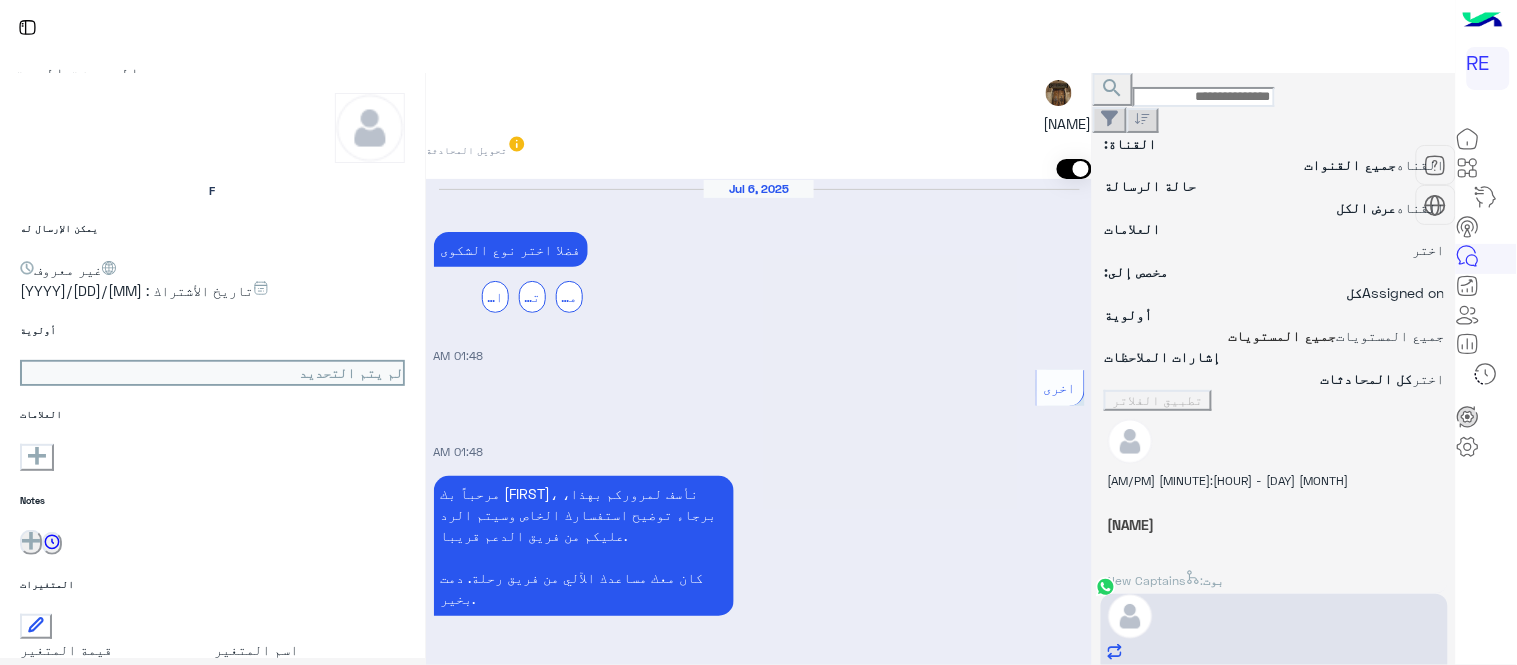 scroll, scrollTop: 870, scrollLeft: 0, axis: vertical 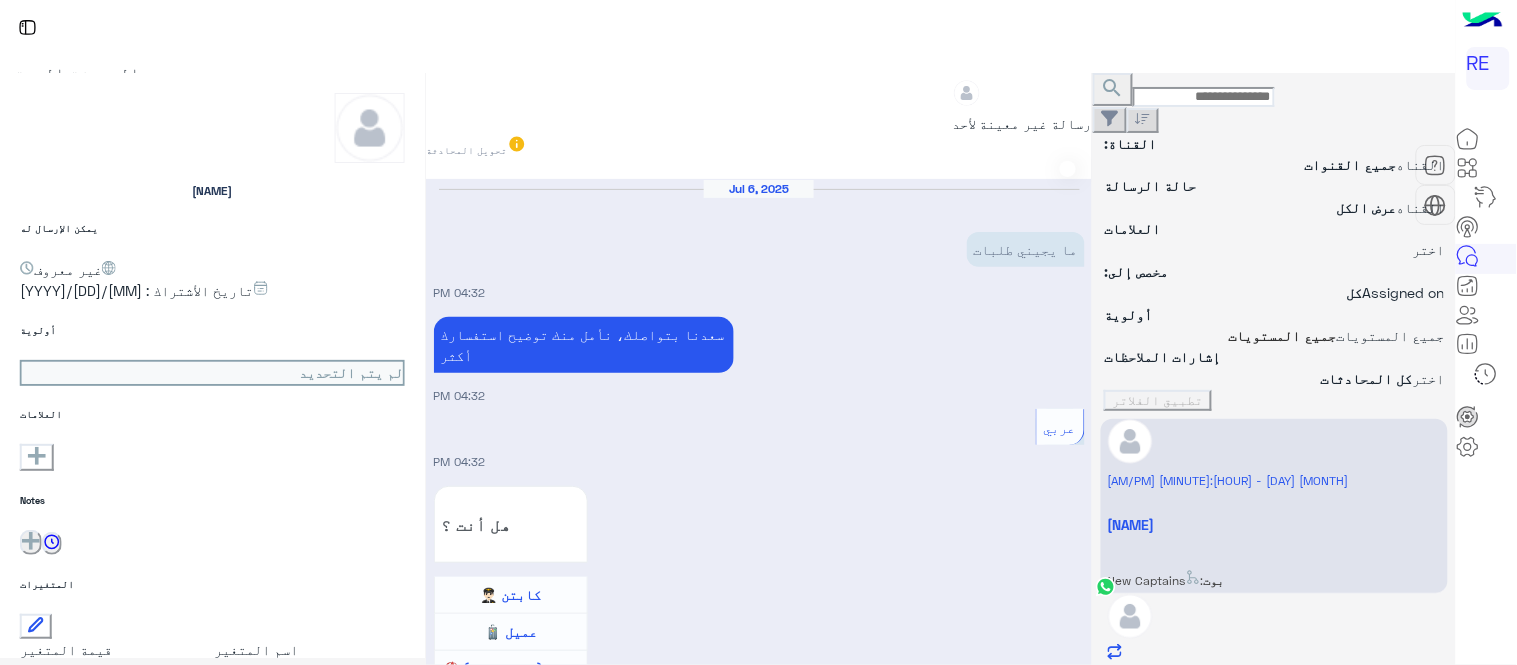 click at bounding box center [1074, 169] 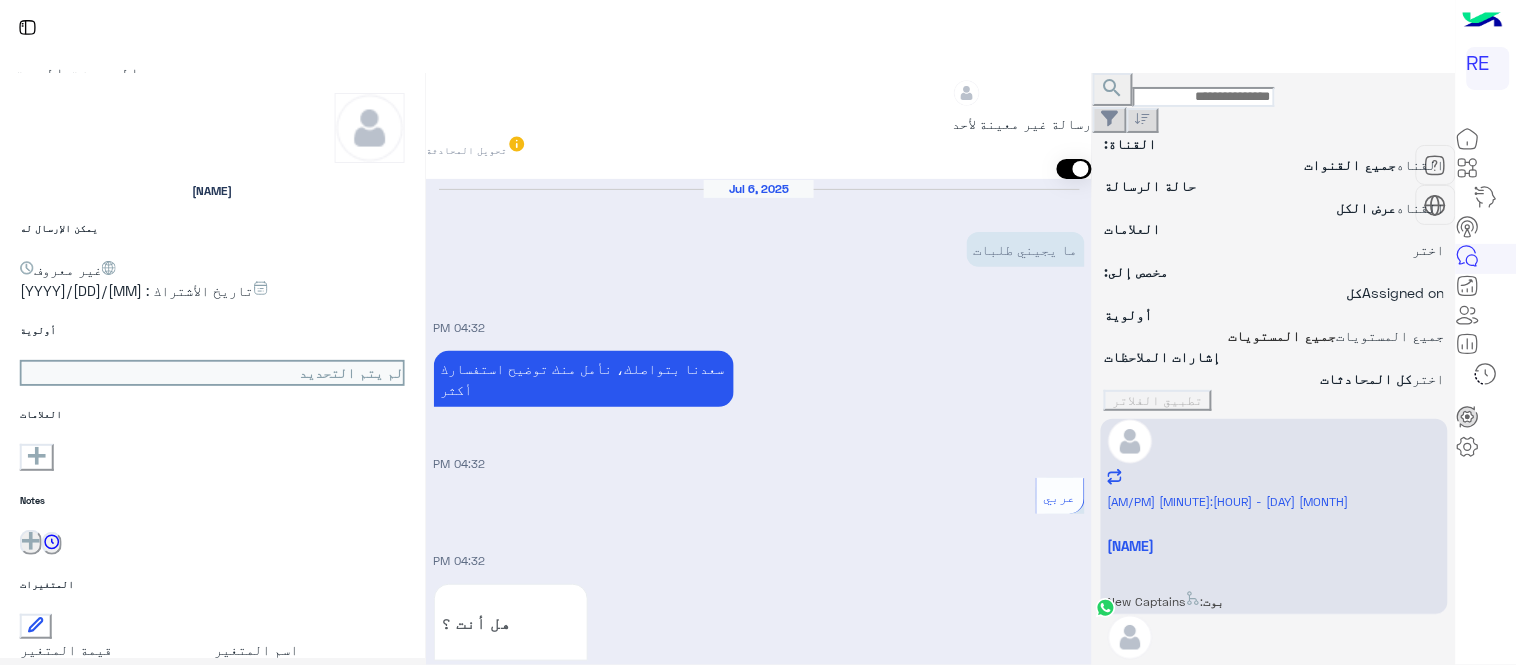 scroll, scrollTop: 1563, scrollLeft: 0, axis: vertical 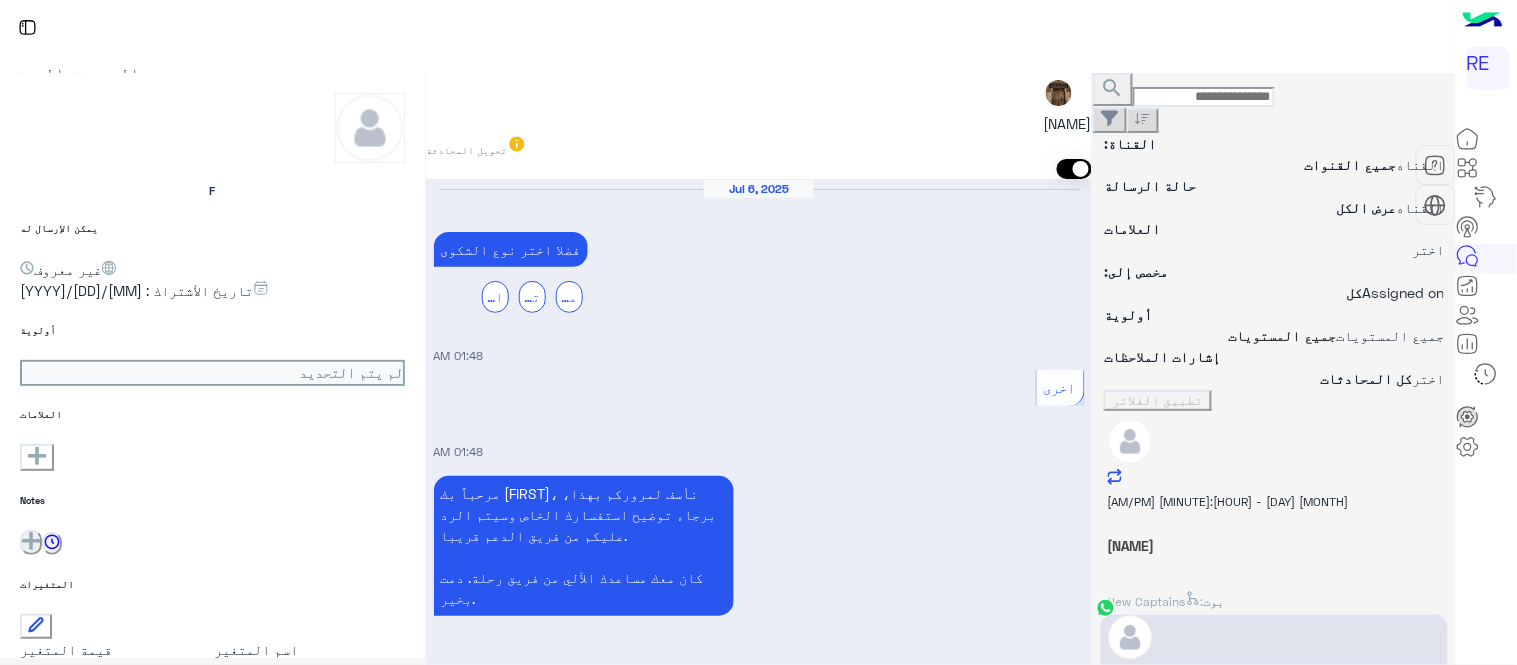 click on "بوت :   [TITLE]" at bounding box center (1274, 596) 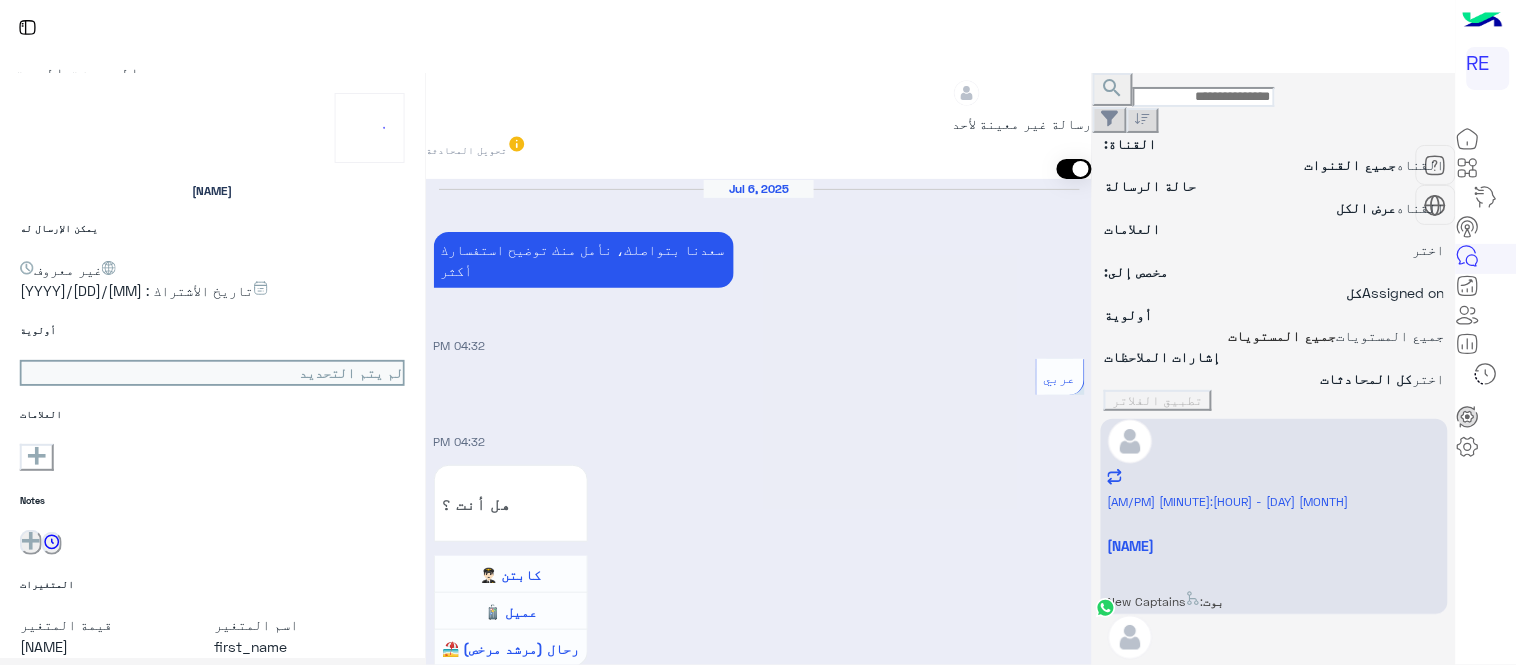 scroll, scrollTop: 1496, scrollLeft: 0, axis: vertical 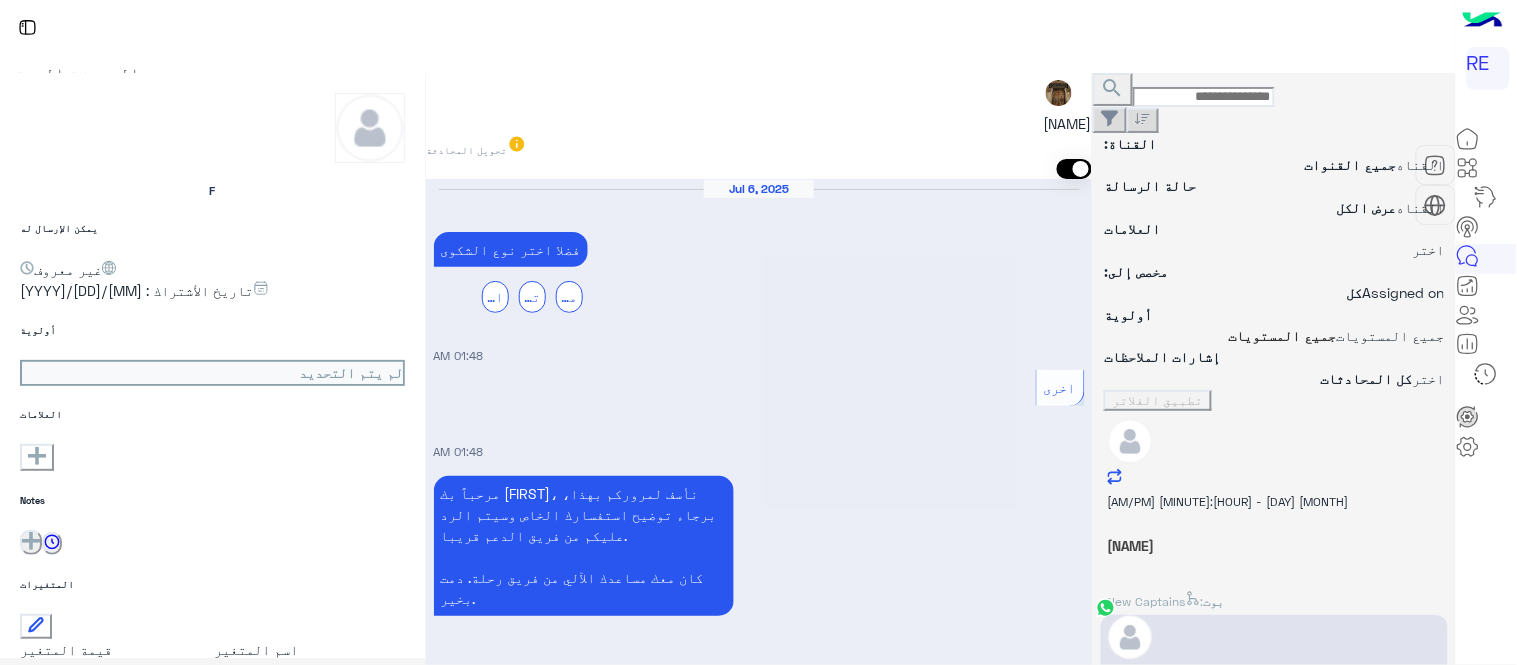 click at bounding box center (759, 2030) 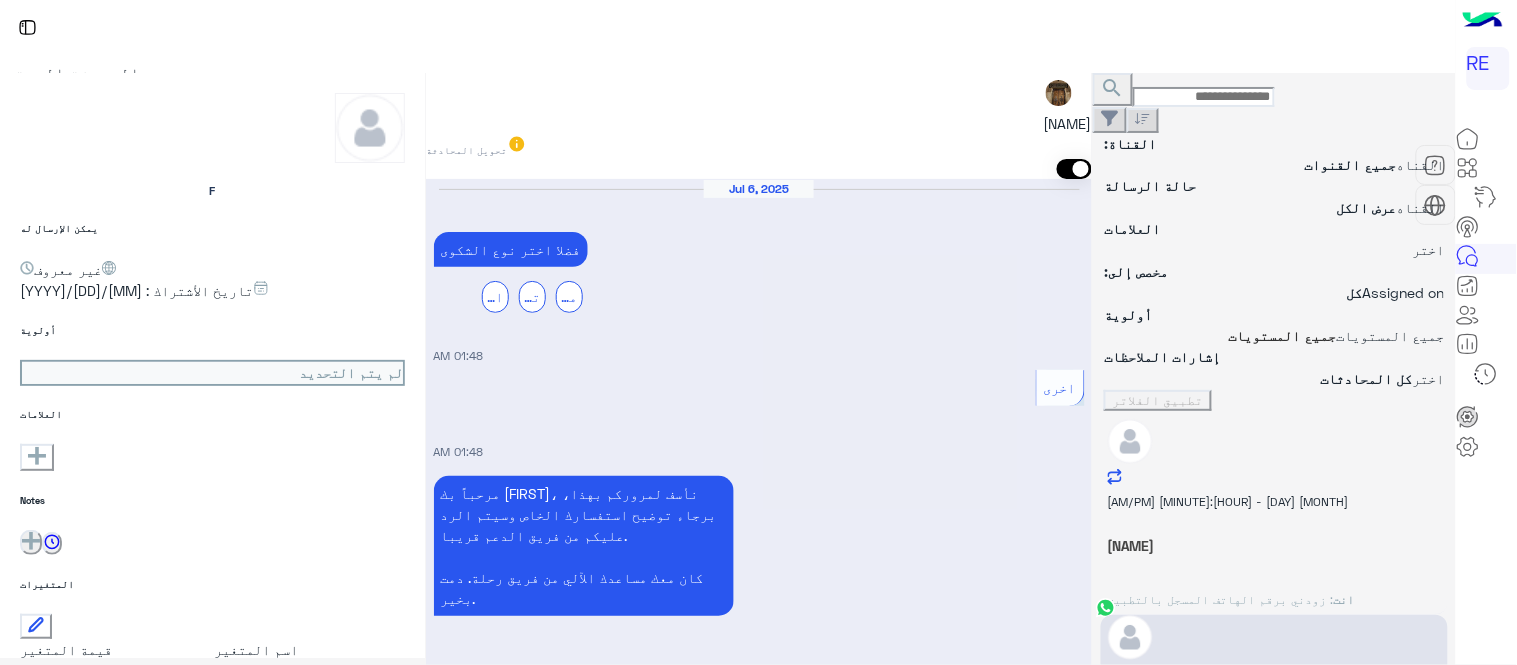 click at bounding box center [958, 1584] 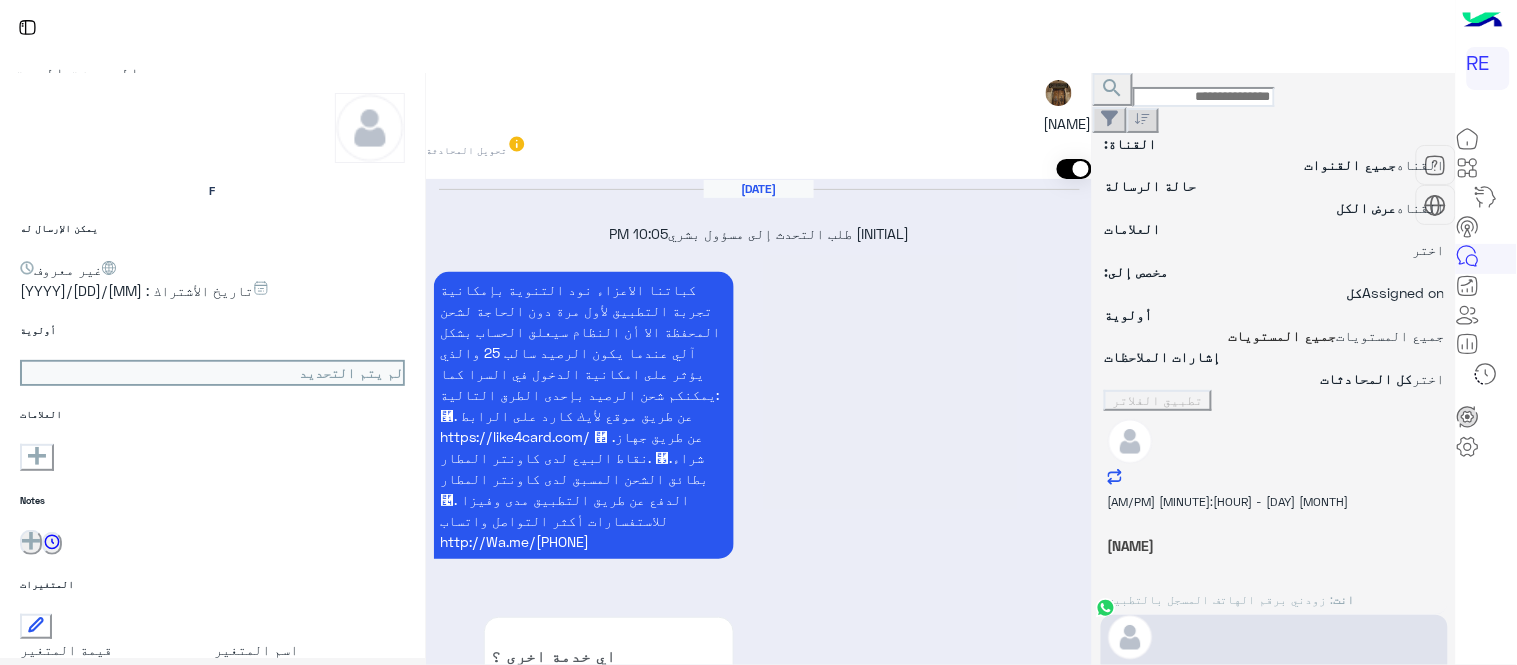 scroll, scrollTop: 900, scrollLeft: 0, axis: vertical 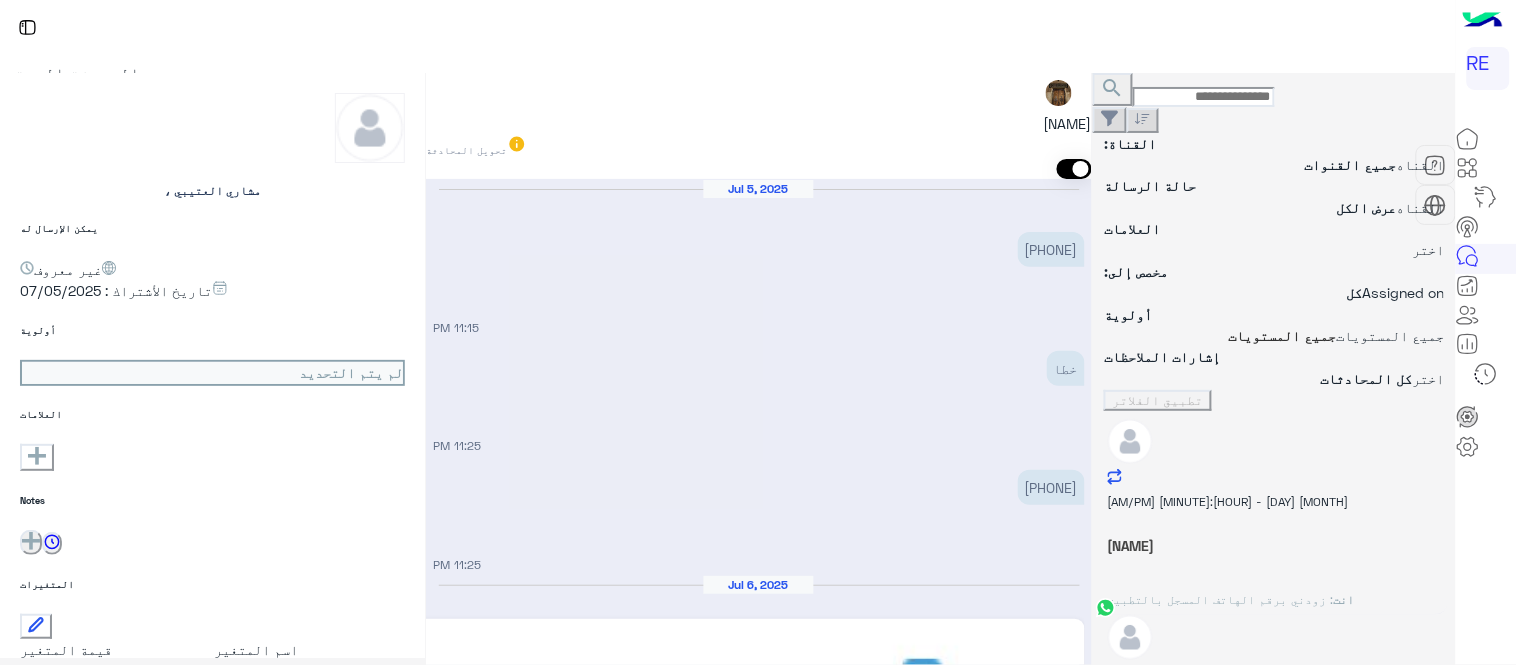 click on "F" at bounding box center (1274, 545) 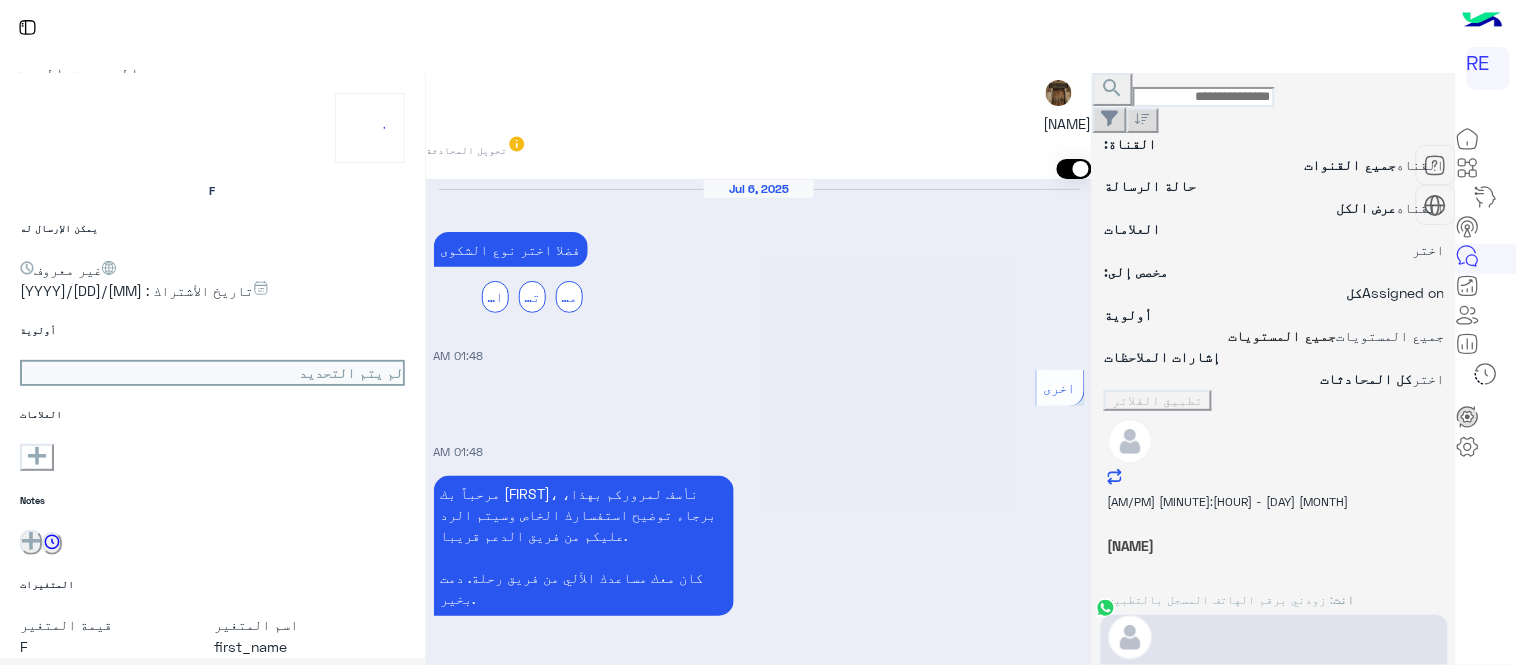 scroll, scrollTop: 870, scrollLeft: 0, axis: vertical 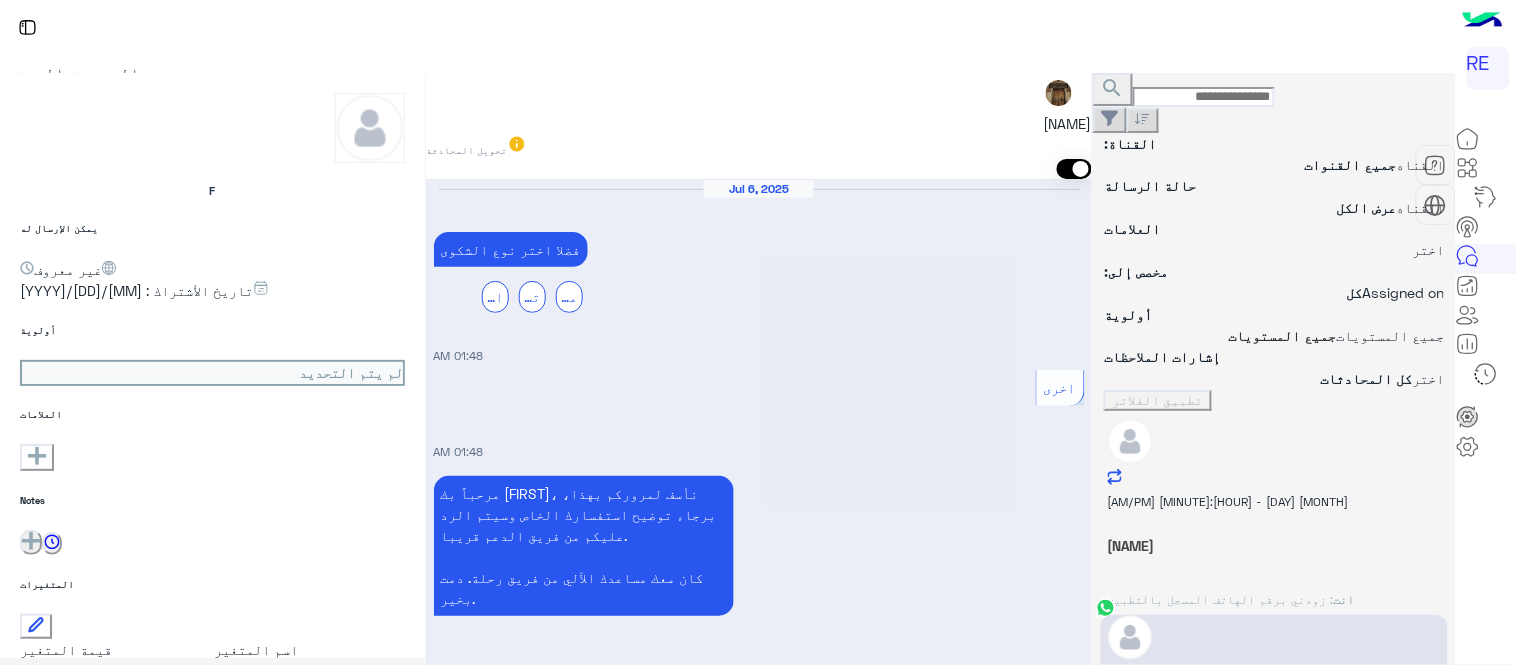 click on "Jul 6, 2025  فضلا اختر نوع الشكوى  ماليه   تقنية   اخرى     01:48 AM   اخرى    01:48 AM  مرحباً بك F، نأسف لمروركم بهذا، برجاء توضيح استفسارك الخاص وسيتم الرد عليكم من فريق الدعم قريبا. كان معك مساعدك الآلي من فريق رحلة. دمت بخير. اي خدمة اخرى ؟  الرجوع للقائمة الرئ   لا     01:48 AM   لا    05:21 AM  شكرا لتواصلك واختيارك رحلة 😊 اختر احد الخدمات التالية:    05:21 AM   [FIRST] [LAST] وضع التسليم للمحادثات نشط   09:16 AM      تفضل كيف اخدمك؟  [FIRST] [LAST] -  09:16 AM   [FIRST] [LAST] انضم إلى المحادثة   09:16 AM      لم يجي رصيد بعد الرحله في المحفضه   04:16 PM  رحله الكاش   04:16 PM  زودني بكود الرحلة   04:46 PM" at bounding box center (759, 1121) 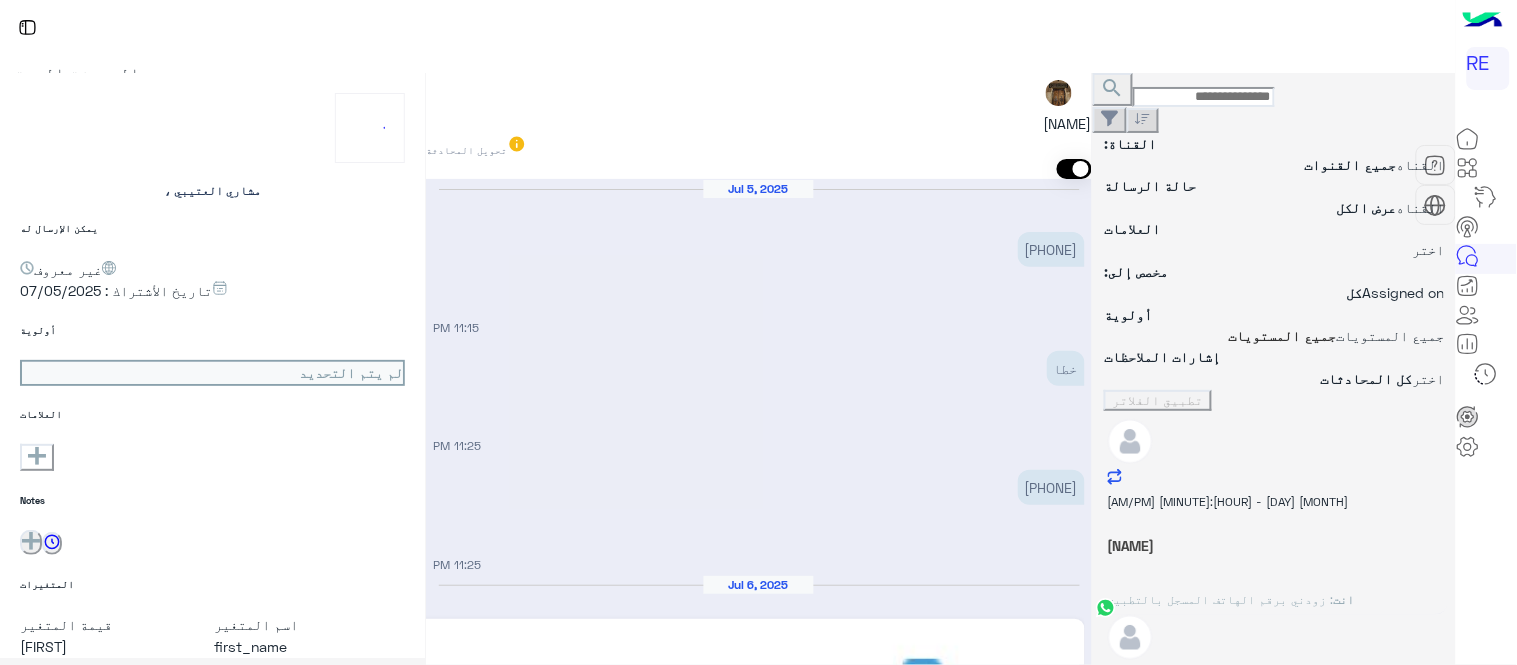scroll, scrollTop: 741, scrollLeft: 0, axis: vertical 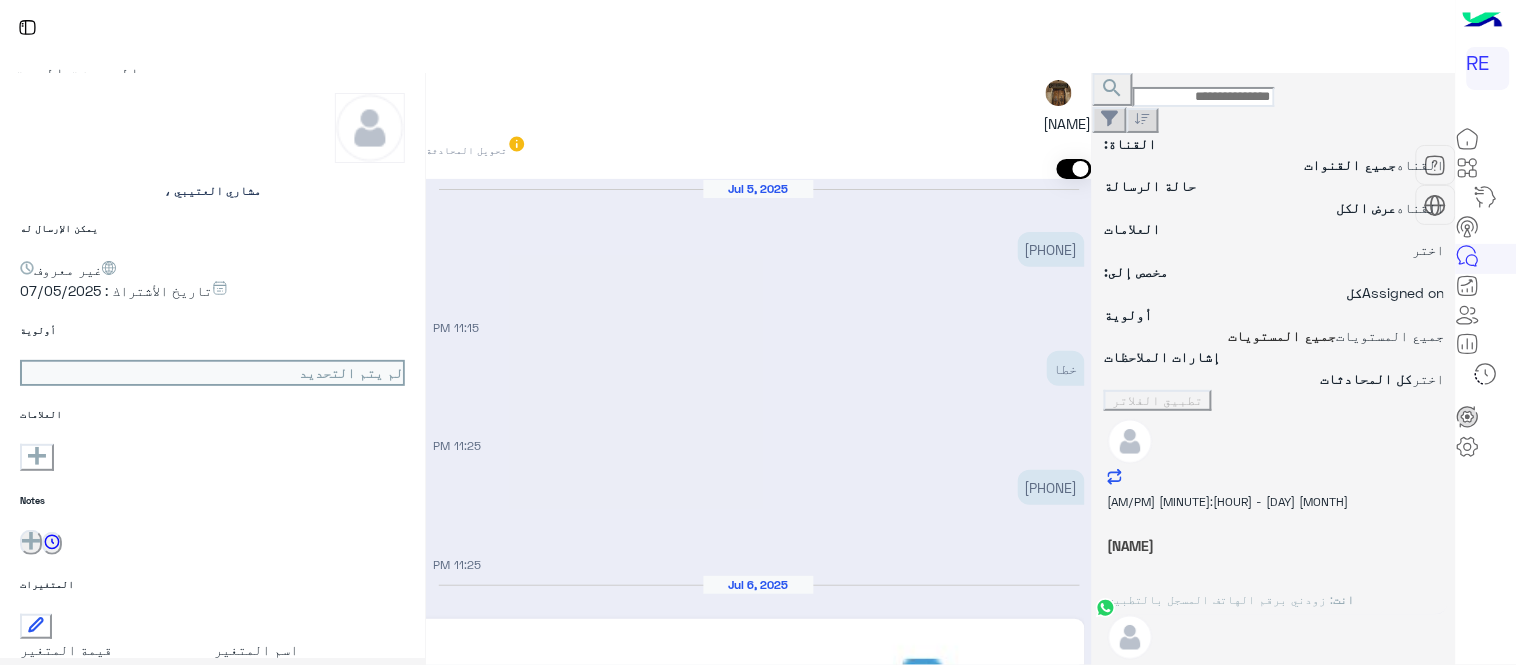 type on "****" 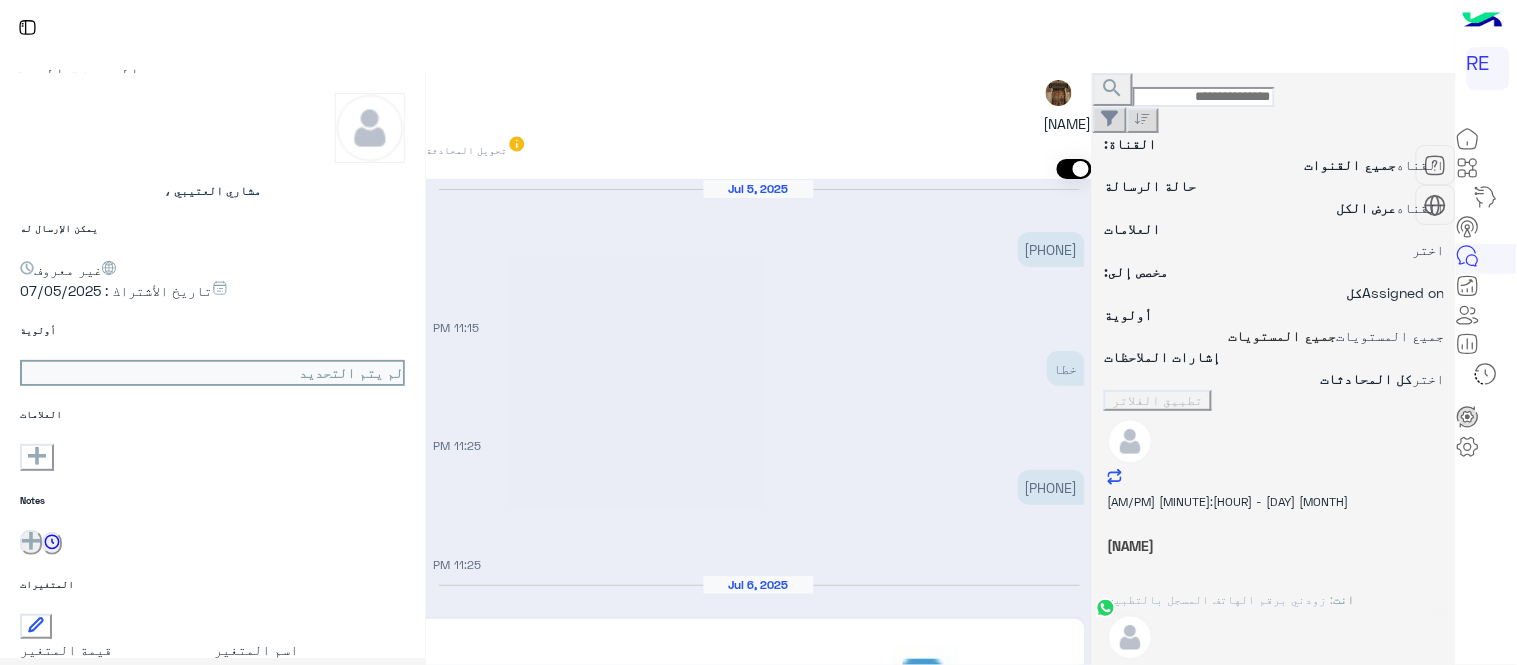 scroll, scrollTop: 894, scrollLeft: 0, axis: vertical 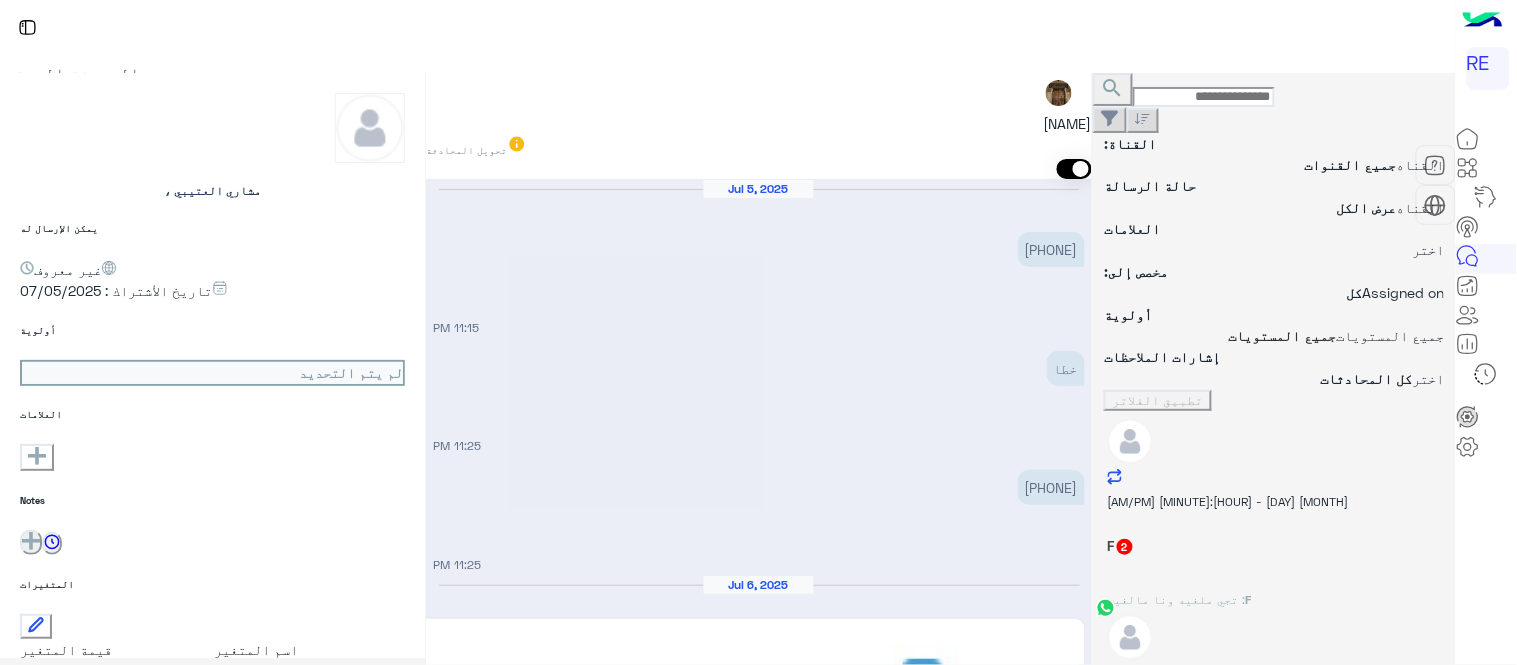 click at bounding box center (1204, 97) 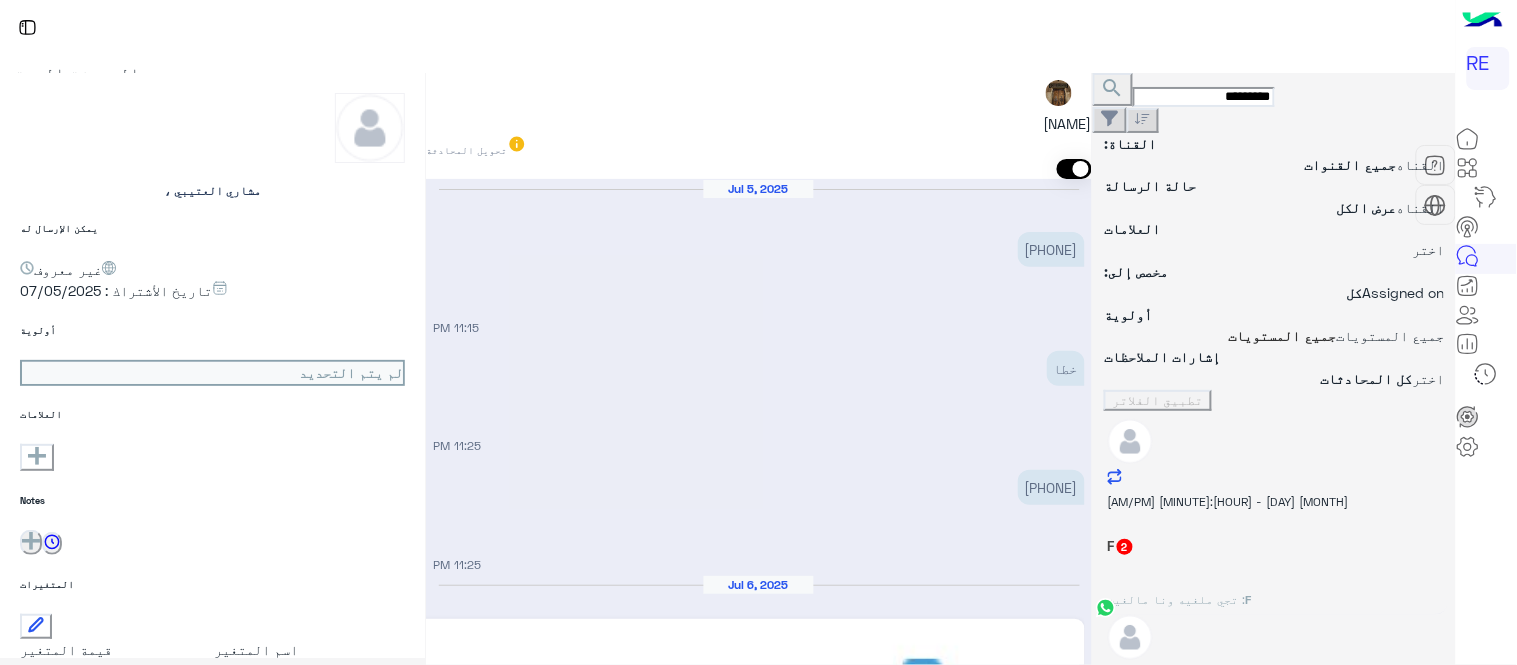 click on "search" at bounding box center [1113, 89] 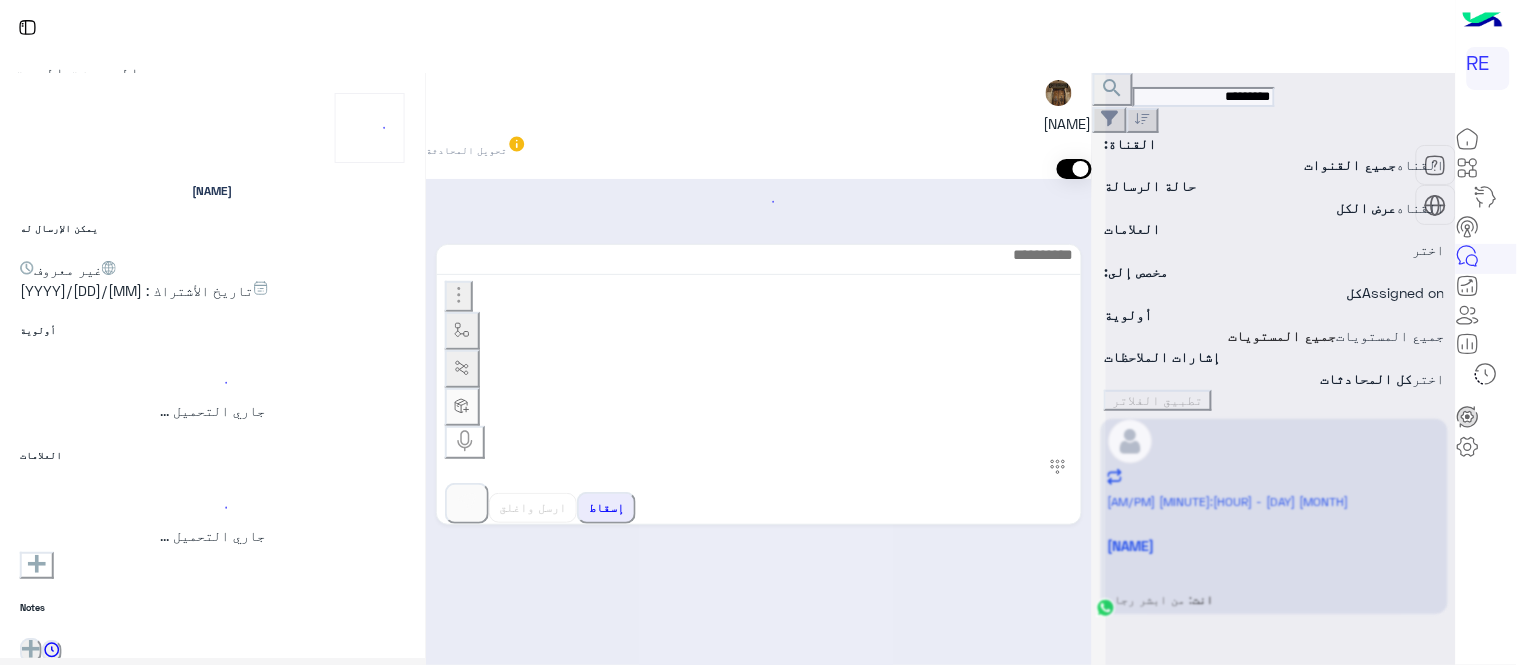 scroll, scrollTop: 944, scrollLeft: 0, axis: vertical 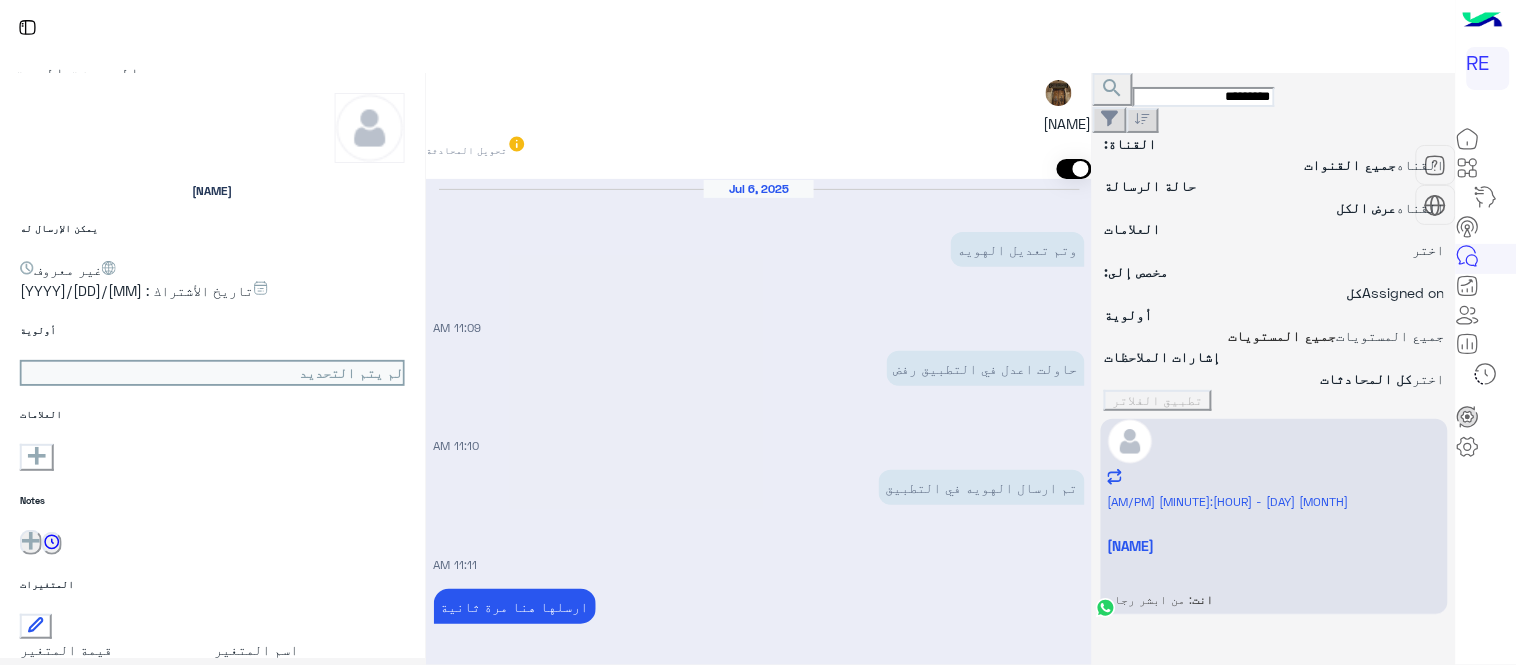 click on "*********" at bounding box center (1204, 97) 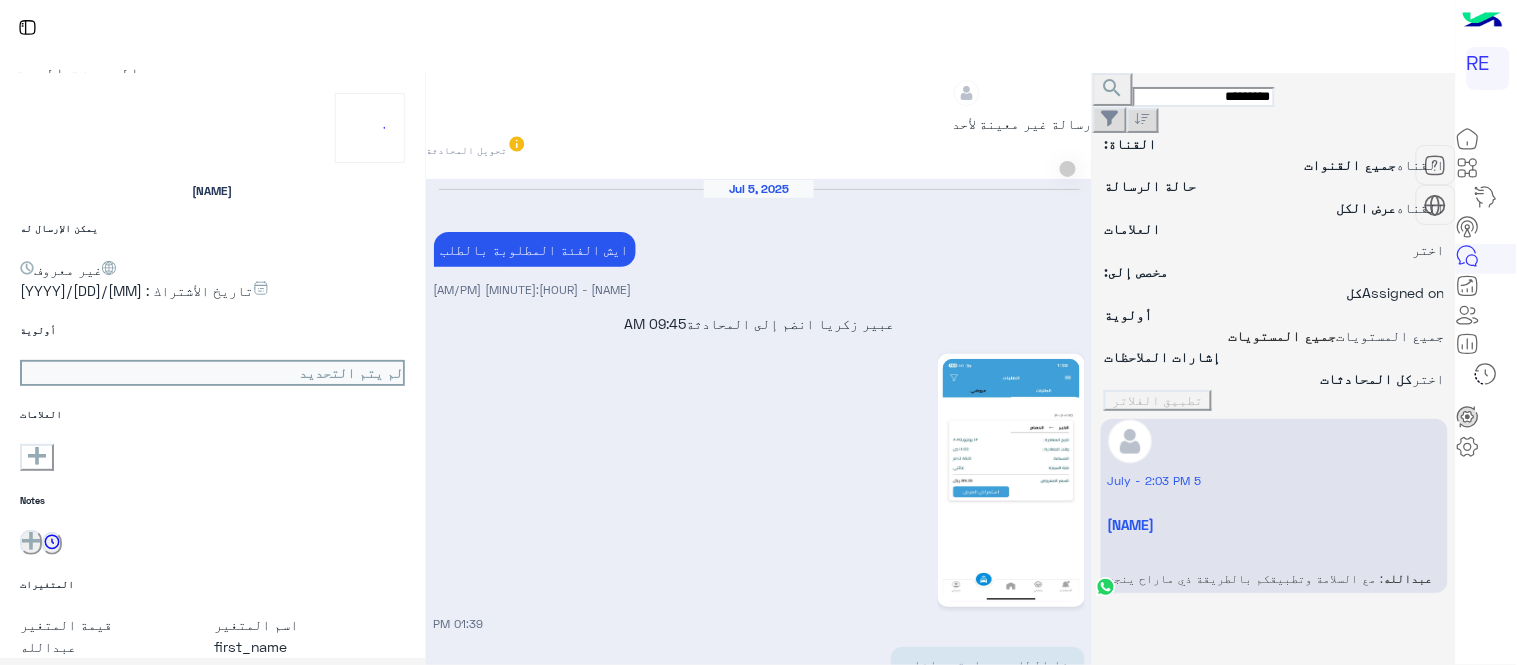 scroll, scrollTop: 510, scrollLeft: 0, axis: vertical 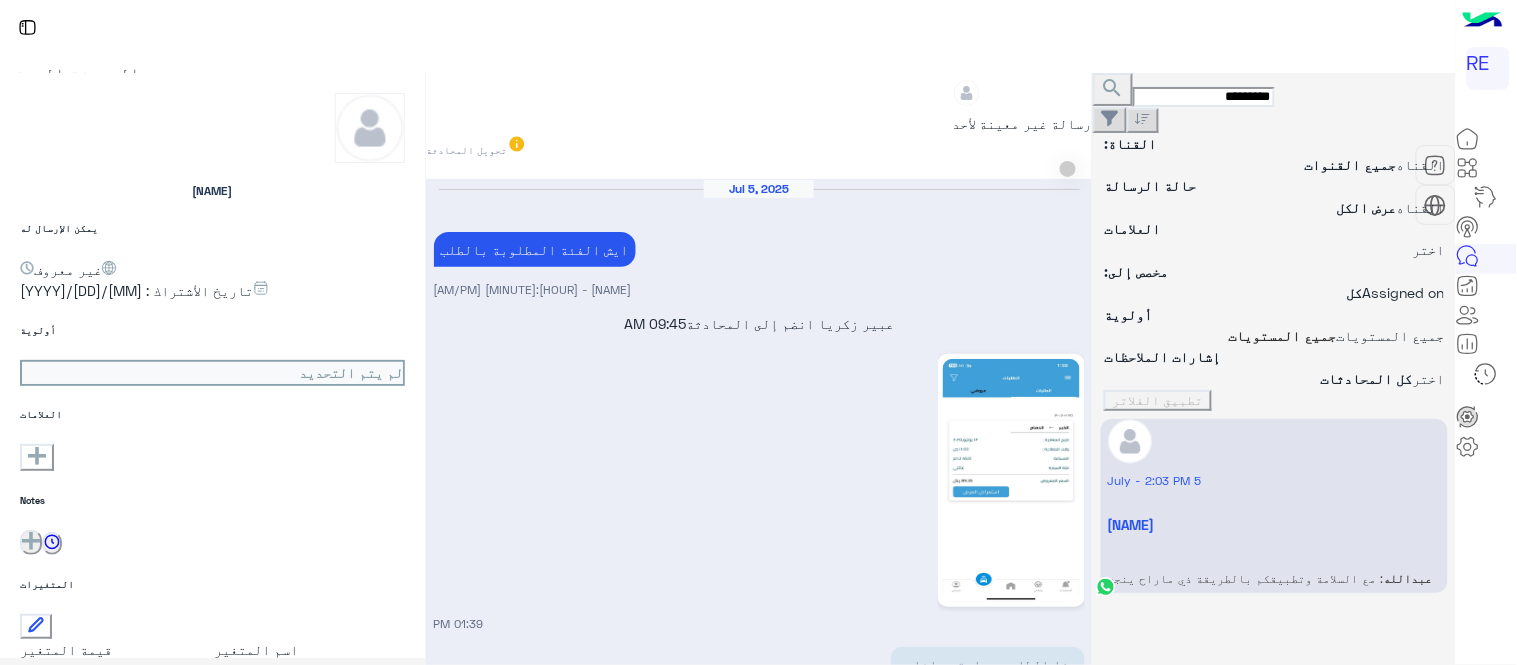 click on "[FIRST] [LAST]   يمكن الإرسال له  العلامات   العودة" at bounding box center (212, 373) 